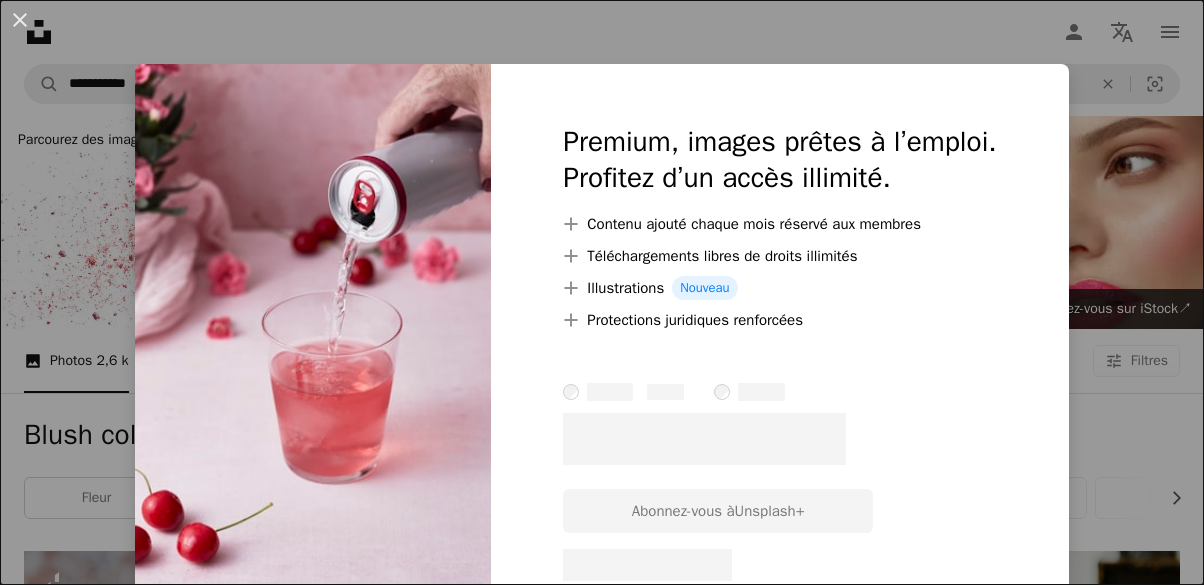scroll, scrollTop: 7588, scrollLeft: 0, axis: vertical 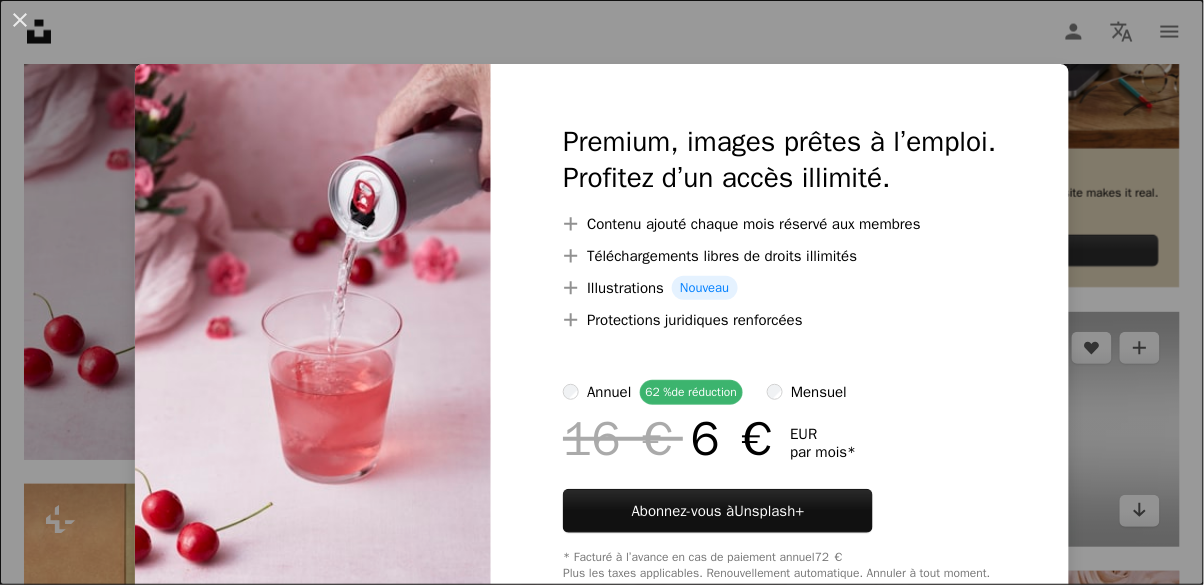 click on "An X shape Premium, images prêtes à l’emploi. Profitez d’un accès illimité. A plus sign Contenu ajouté chaque mois réservé aux membres A plus sign Téléchargements libres de droits illimités A plus sign Illustrations  Nouveau A plus sign Protections juridiques renforcées annuel 62 %  de réduction mensuel 16 €   6 € EUR par mois * Abonnez-vous à  Unsplash+ * Facturé à l’avance en cas de paiement annuel  72 € Plus les taxes applicables. Renouvellement automatique. Annuler à tout moment." at bounding box center (602, 292) 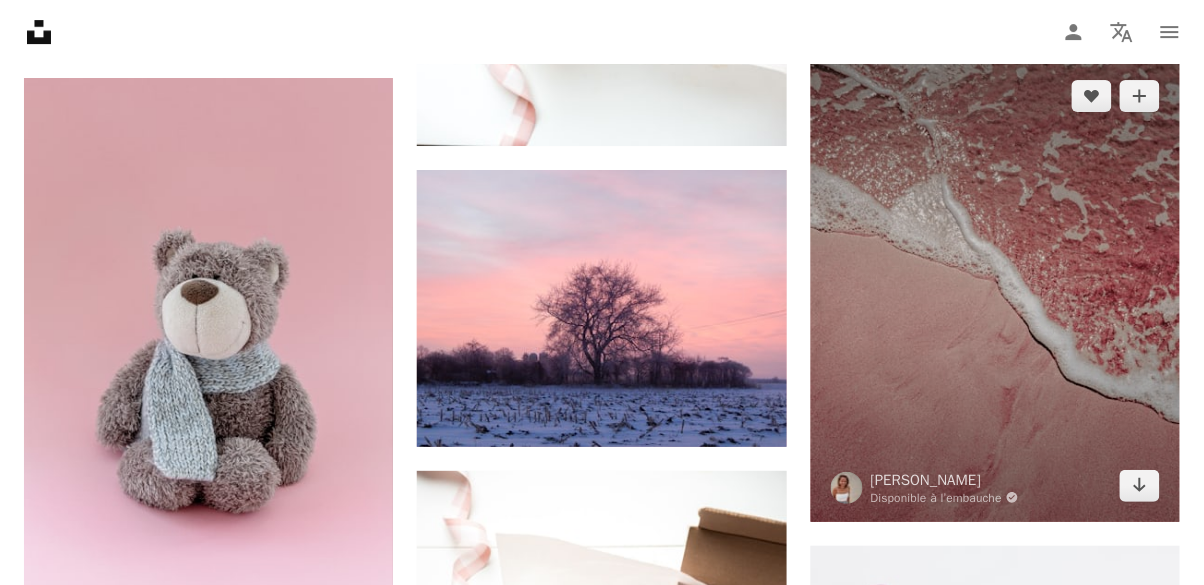 scroll, scrollTop: 15186, scrollLeft: 0, axis: vertical 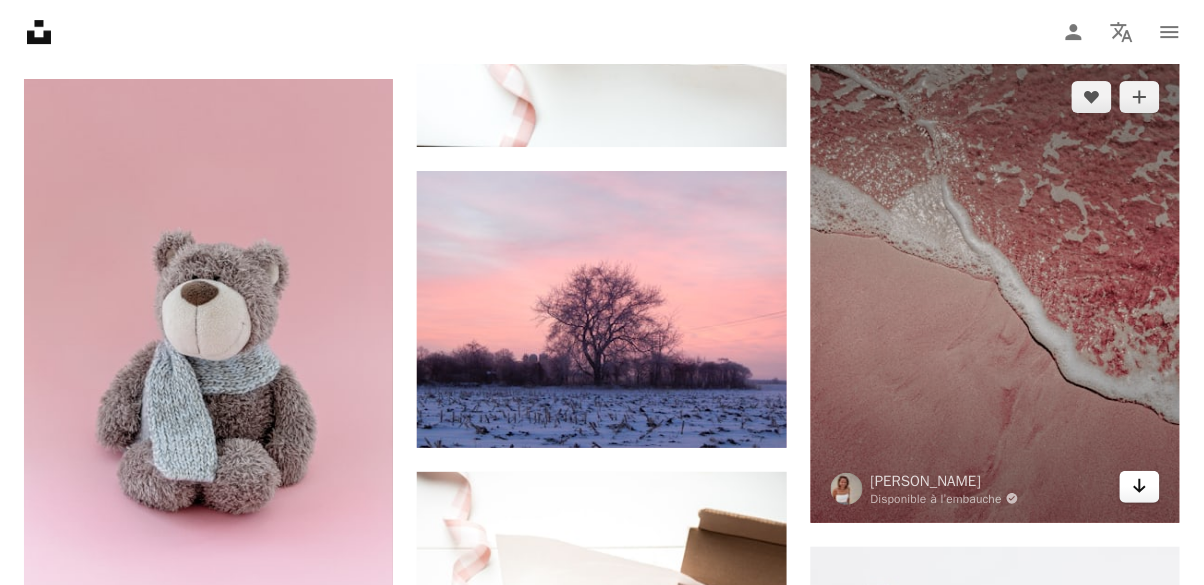 click on "Arrow pointing down" 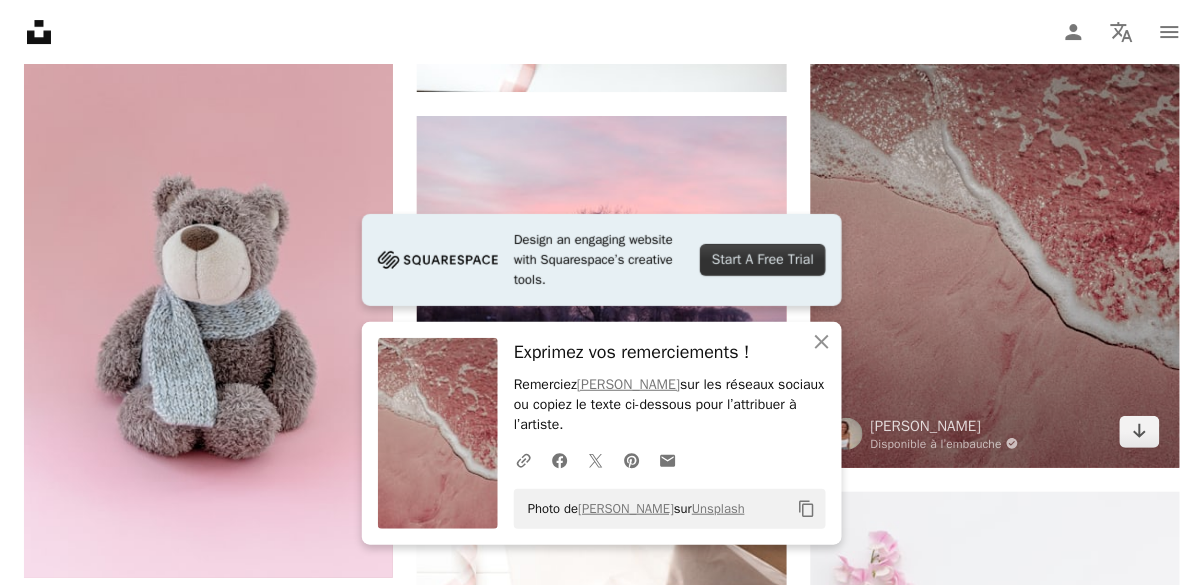 scroll, scrollTop: 15282, scrollLeft: 0, axis: vertical 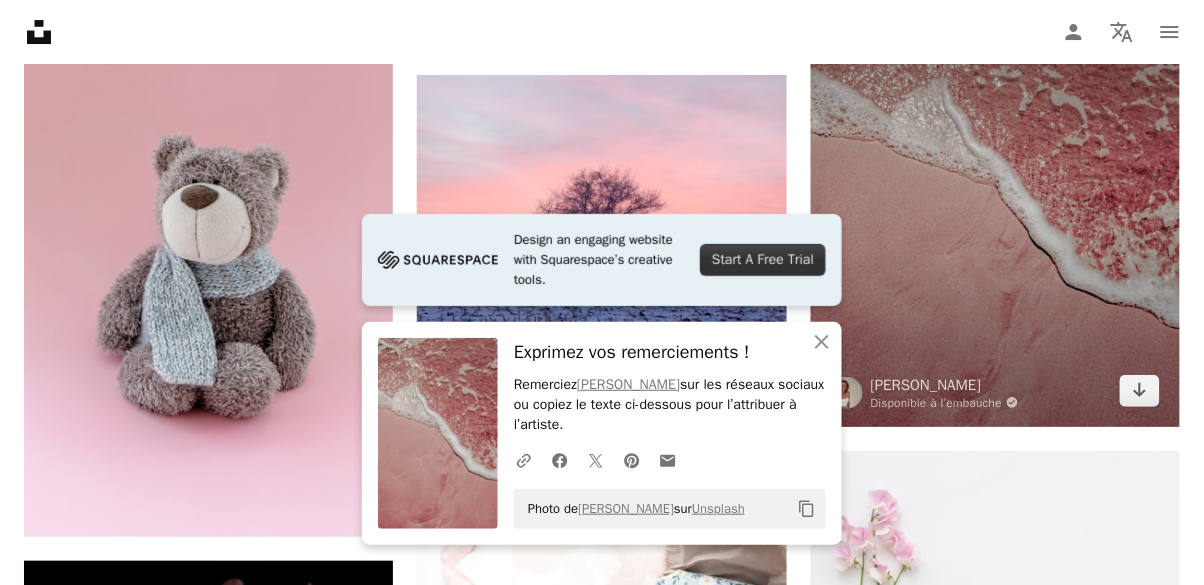 click at bounding box center [995, 196] 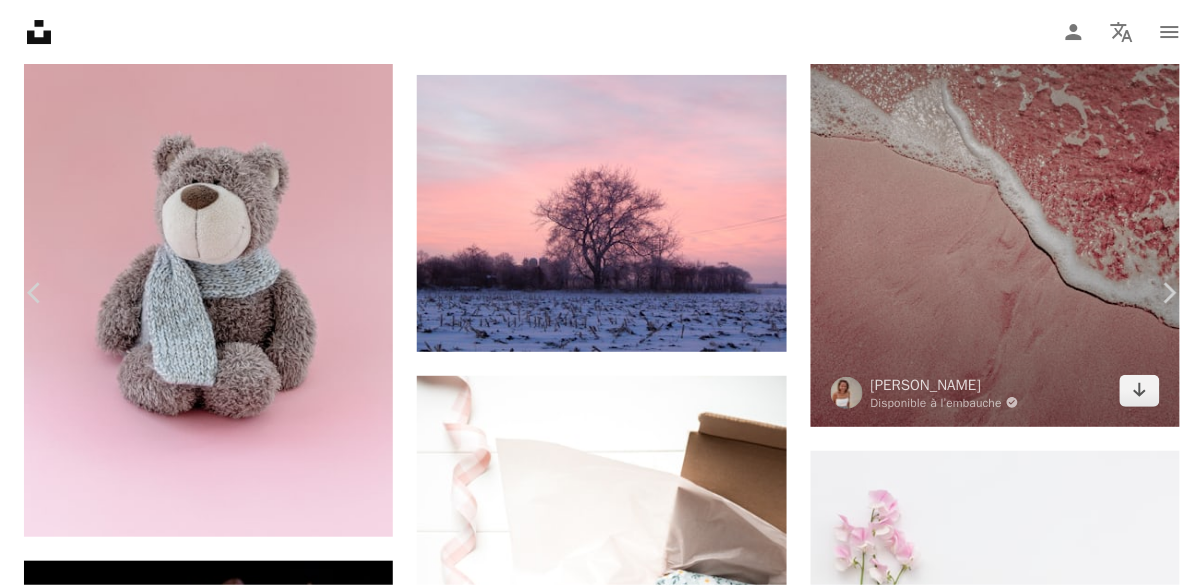 click on "An X shape Chevron left Chevron right" at bounding box center [602, 5472] 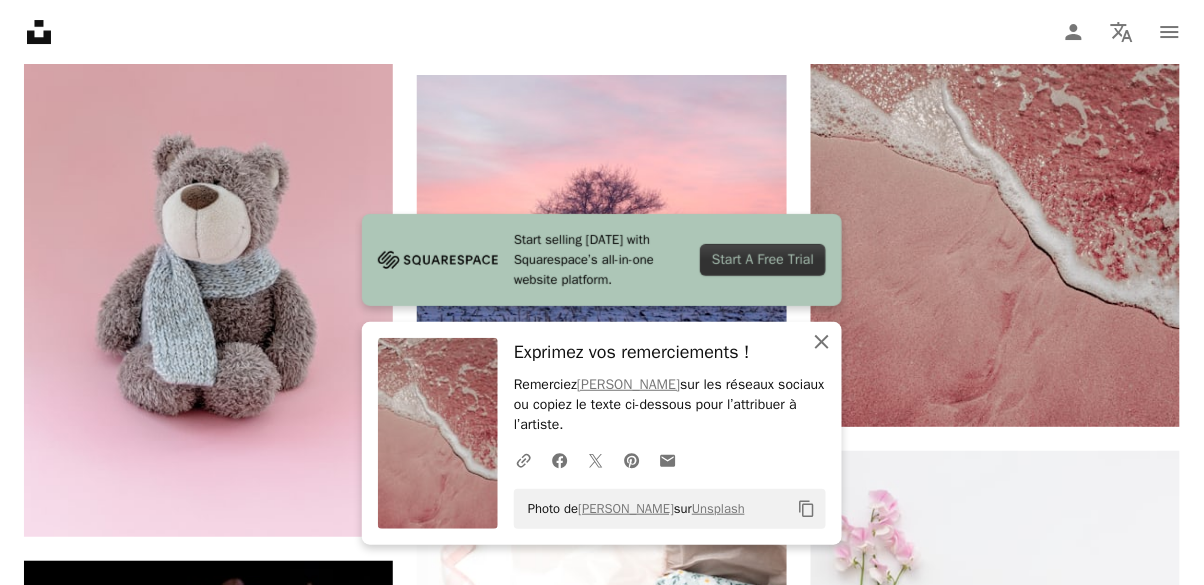 click on "An X shape" 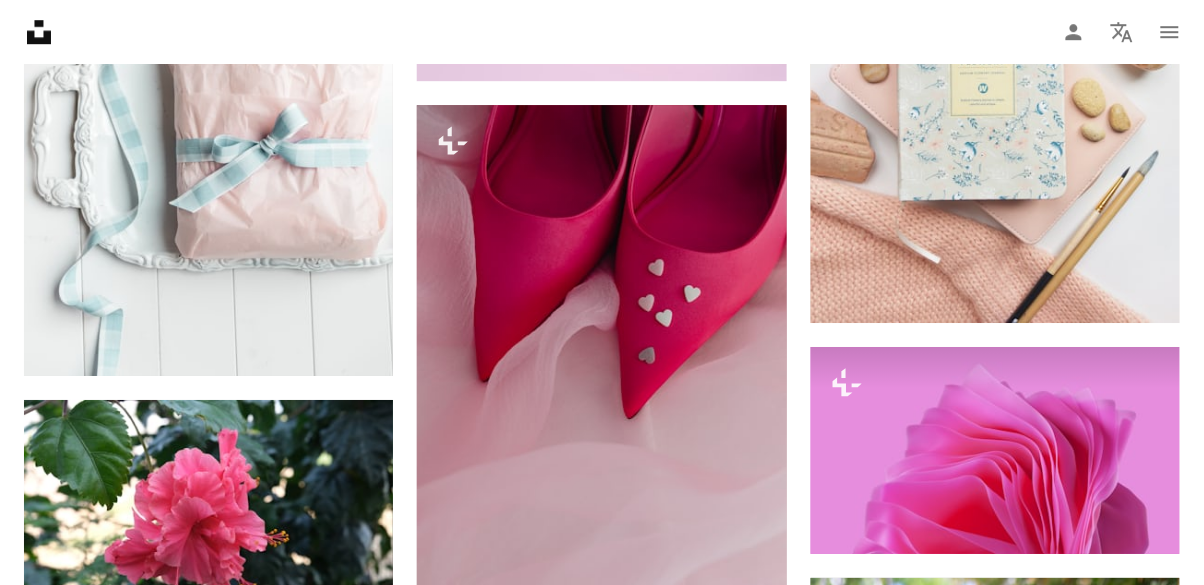 scroll, scrollTop: 20142, scrollLeft: 0, axis: vertical 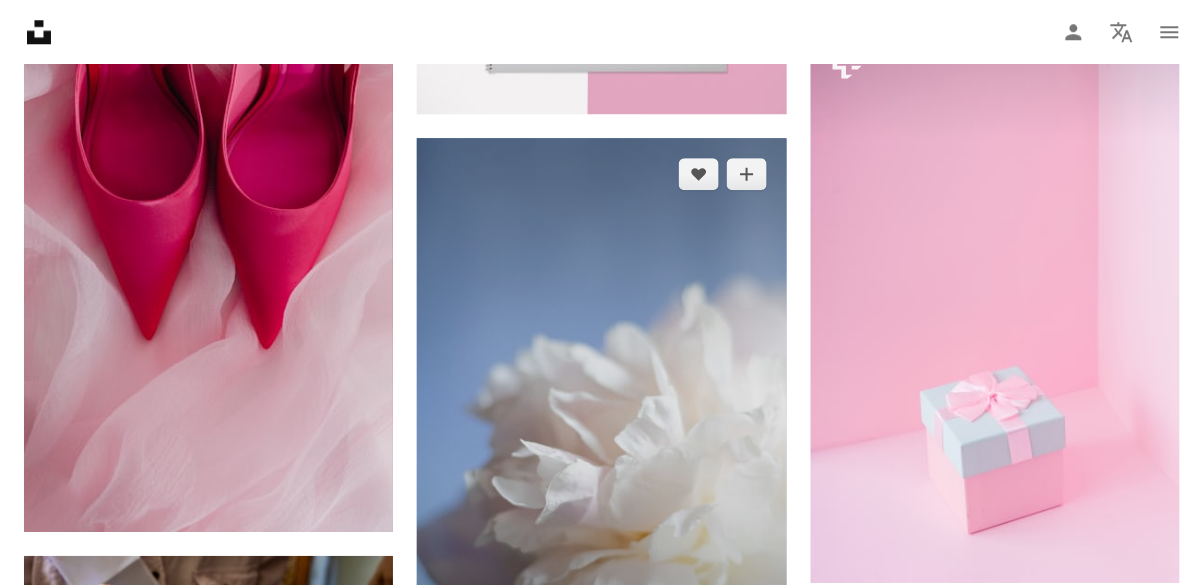 click at bounding box center (601, 415) 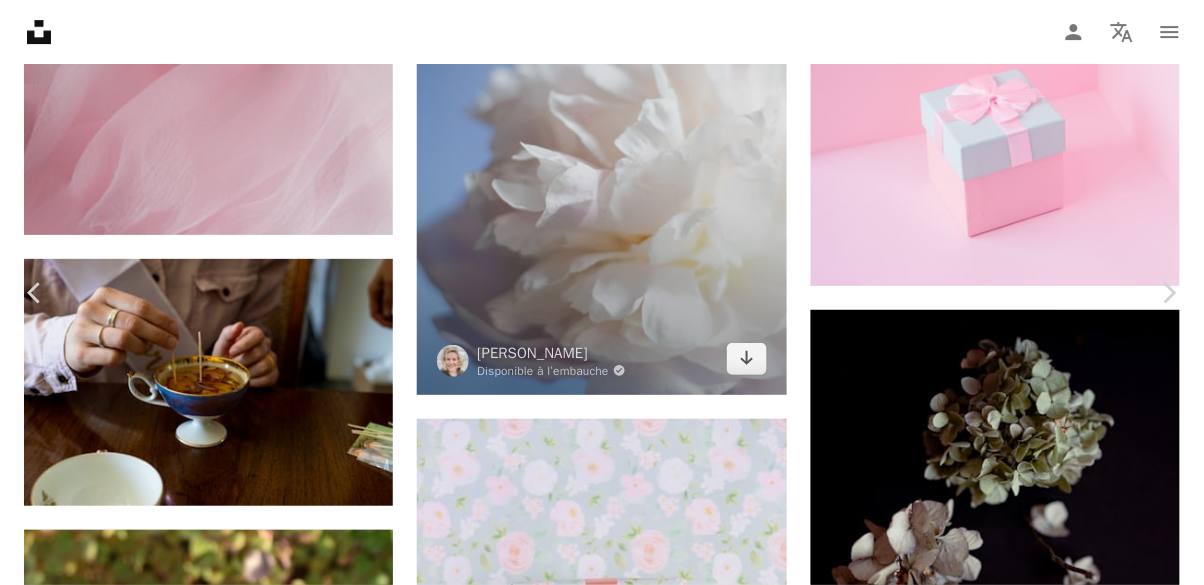 scroll, scrollTop: 23828, scrollLeft: 0, axis: vertical 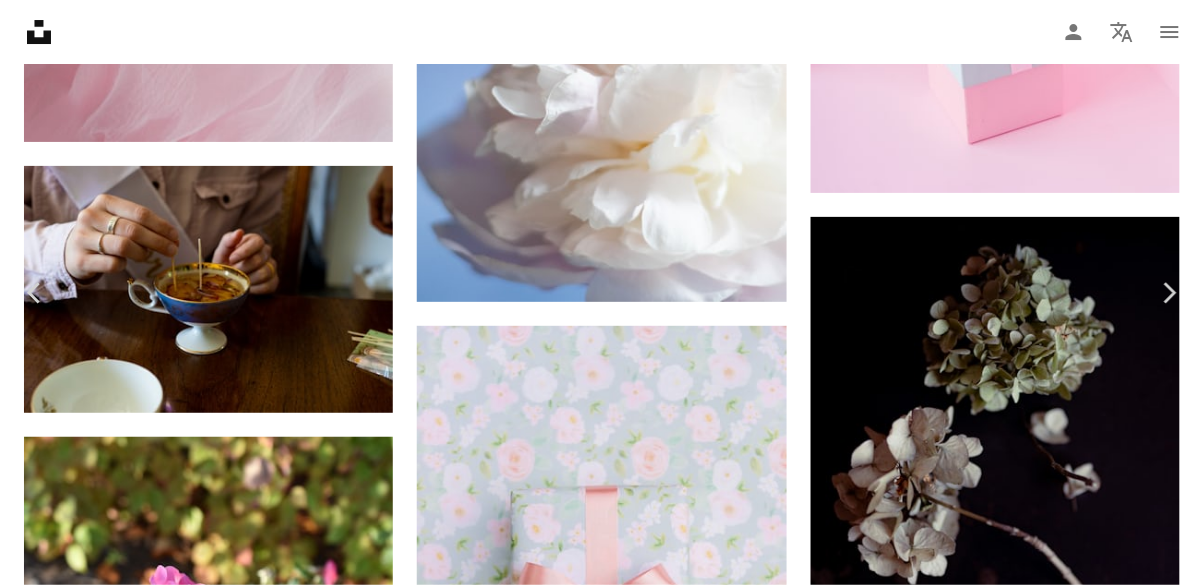 click on "An X shape" at bounding box center [20, 20] 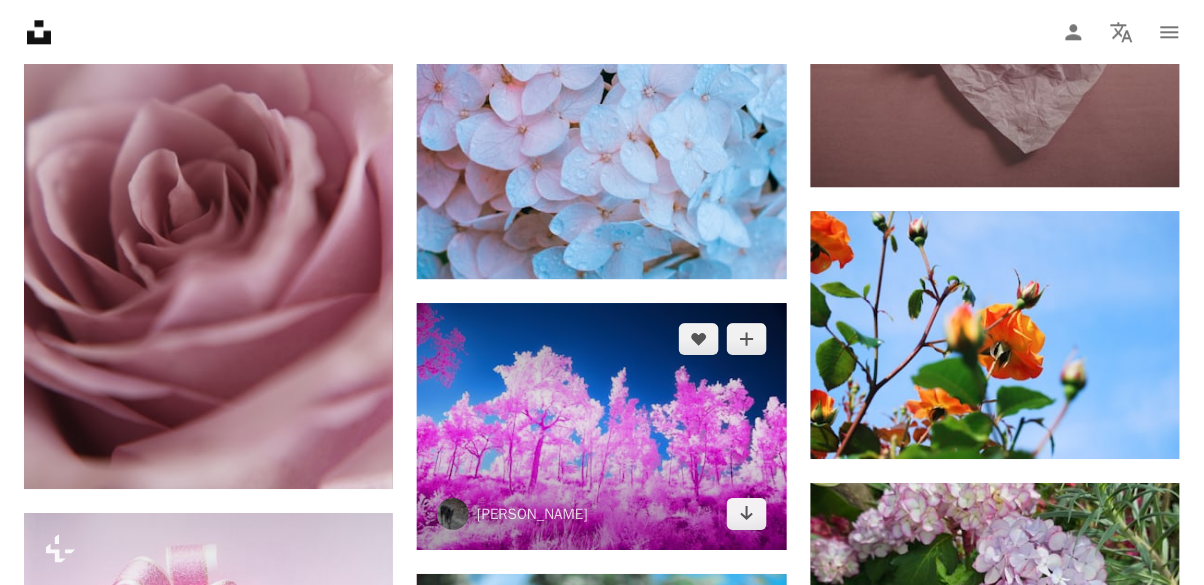 scroll, scrollTop: 38607, scrollLeft: 0, axis: vertical 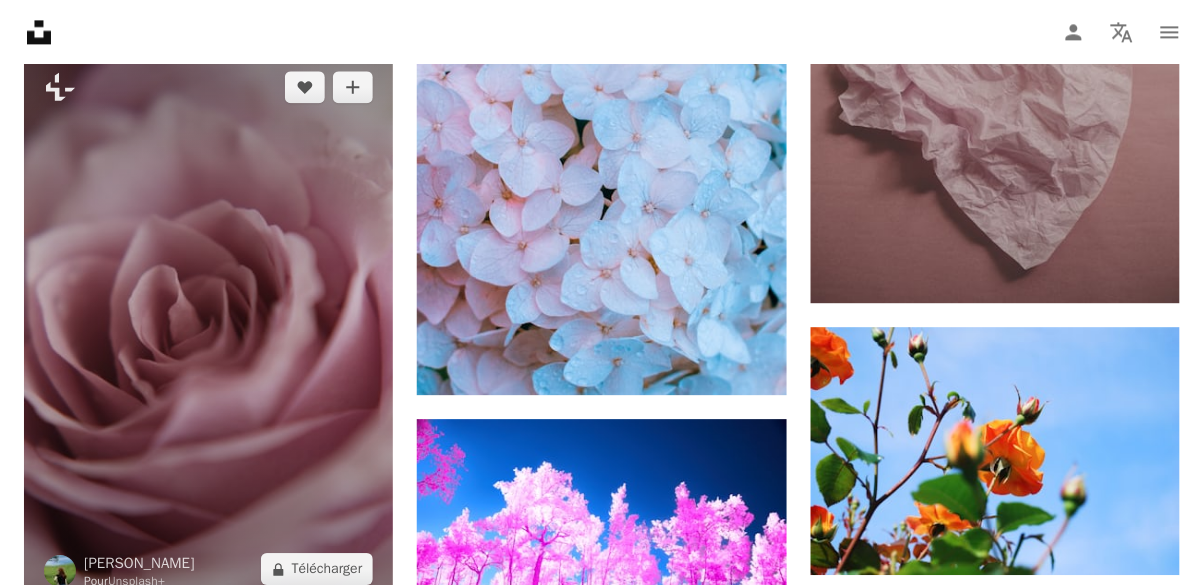 click at bounding box center [208, 328] 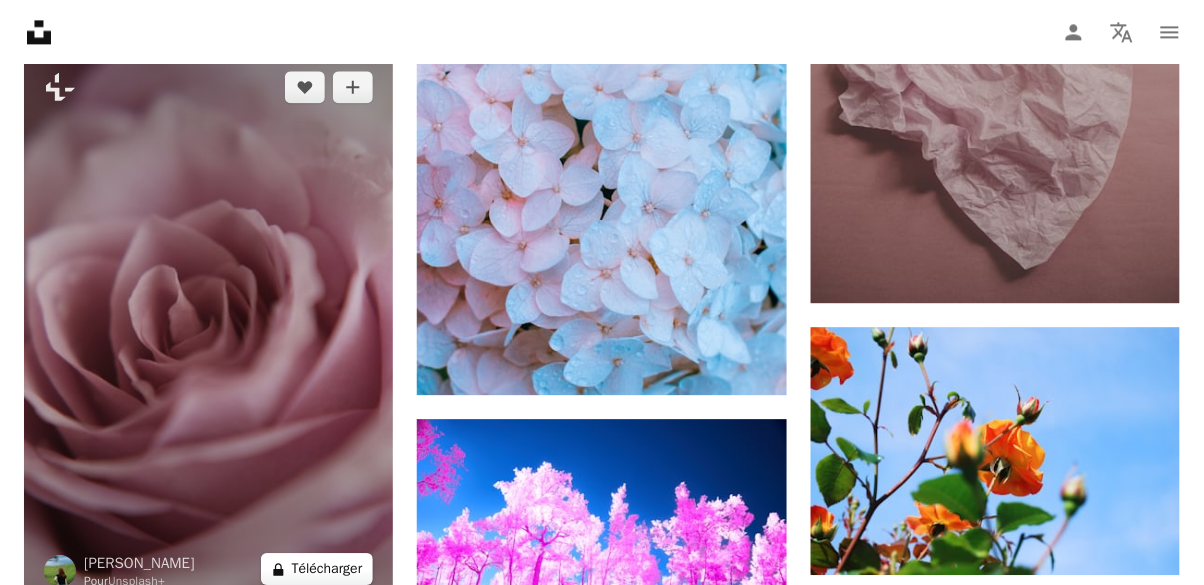 click on "A lock Télécharger" at bounding box center [317, 569] 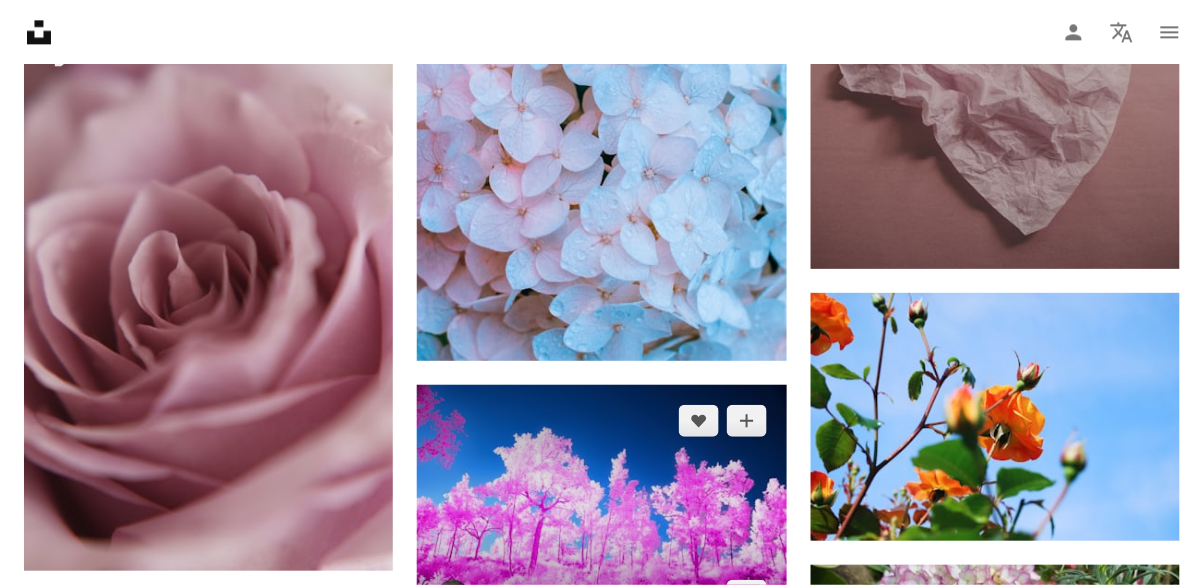 scroll, scrollTop: 38749, scrollLeft: 0, axis: vertical 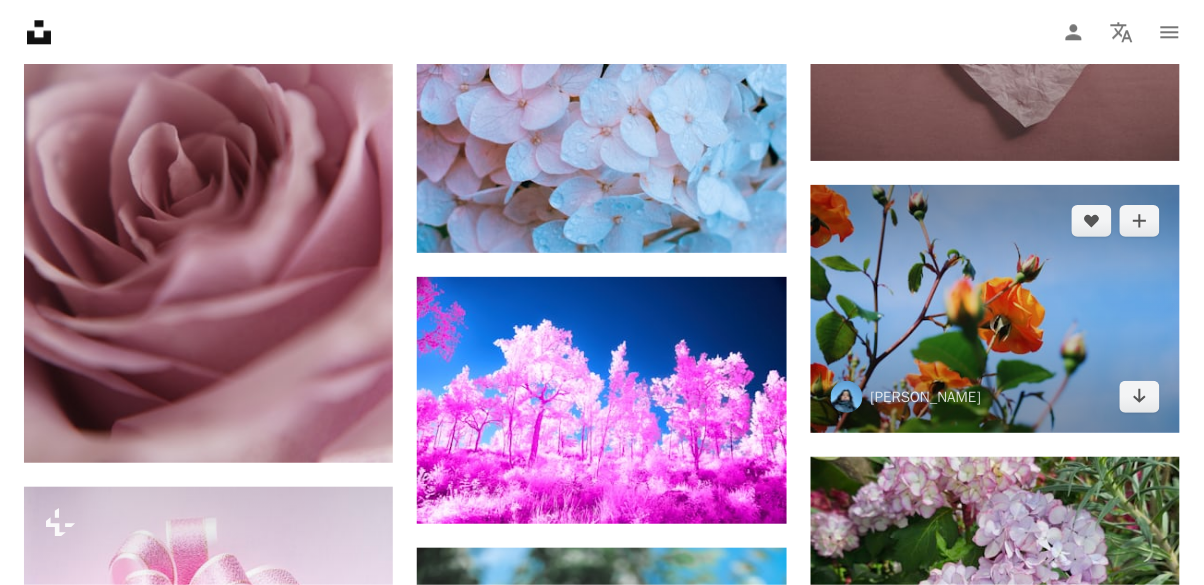click on "An X shape Premium, images prêtes à l’emploi. Profitez d’un accès illimité. A plus sign Contenu ajouté chaque mois réservé aux membres A plus sign Téléchargements libres de droits illimités A plus sign Illustrations  Nouveau A plus sign Protections juridiques renforcées annuel 62 %  de réduction mensuel 16 €   6 € EUR par mois * Abonnez-vous à  Unsplash+ * Facturé à l’avance en cas de paiement annuel  72 € Plus les taxes applicables. Renouvellement automatique. Annuler à tout moment." at bounding box center (602, 5656) 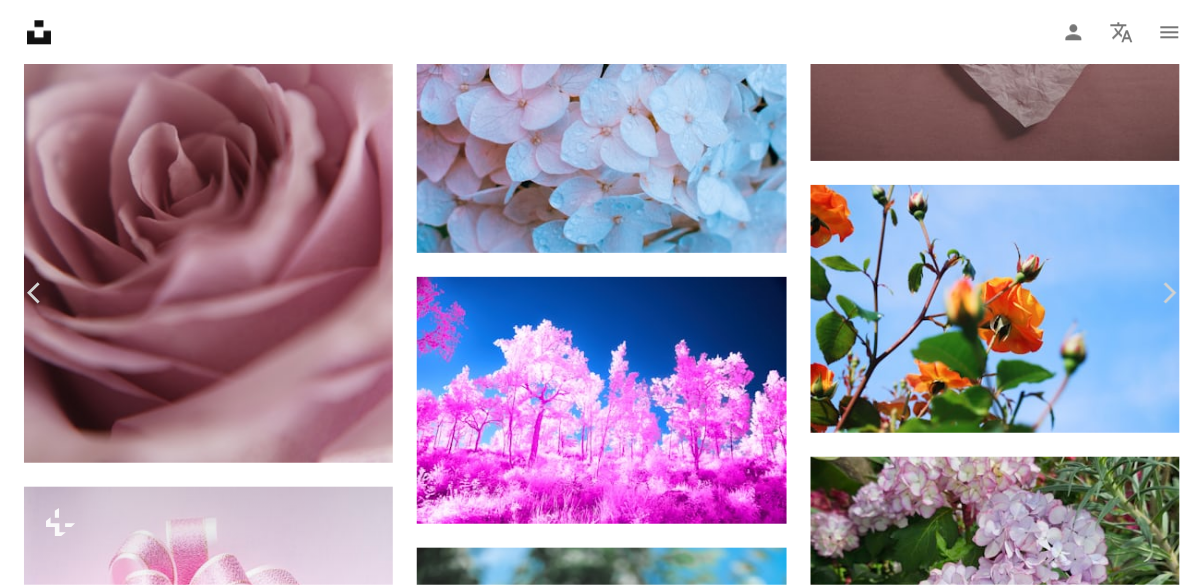 click on "Zoom in" at bounding box center [594, 5742] 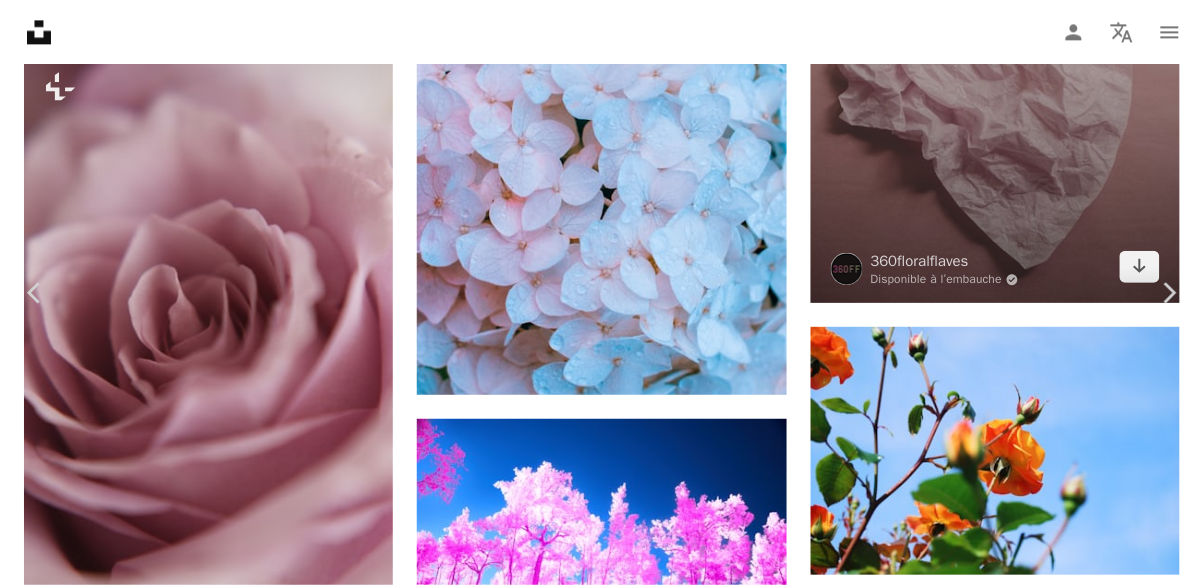 click on "An X shape Chevron left Chevron right [PERSON_NAME] Pour  Unsplash+ A heart A plus sign A lock Télécharger Zoom in A forward-right arrow Partager More Actions Nature › Fleur Calendar outlined Publiée le  7 avril 2025 Camera FUJIFILM, X-T100 Safety Contenu cédé sous  Licence Unsplash+ papier peint arrière-plan [PERSON_NAME] une couleur une couleur Couleur unie Images gratuites Images associées Plus sign for Unsplash+ A heart A plus sign engin akyurt Pour  Unsplash+ A lock Télécharger Plus sign for Unsplash+ A heart A plus sign [PERSON_NAME] Pour  Unsplash+ A lock Télécharger Plus sign for Unsplash+ A heart A plus sign [US_STATE][PERSON_NAME] Pour  Unsplash+ A lock Télécharger Plus sign for Unsplash+ A heart A plus sign [PERSON_NAME] Pour  Unsplash+ A lock Télécharger Plus sign for Unsplash+ A heart A plus sign [PERSON_NAME] Pour  Unsplash+ A lock Télécharger Plus sign for Unsplash+ A heart A plus sign [PERSON_NAME] Pour  Unsplash+ A lock Télécharger Plus sign for Unsplash+ A heart" at bounding box center [602, 5798] 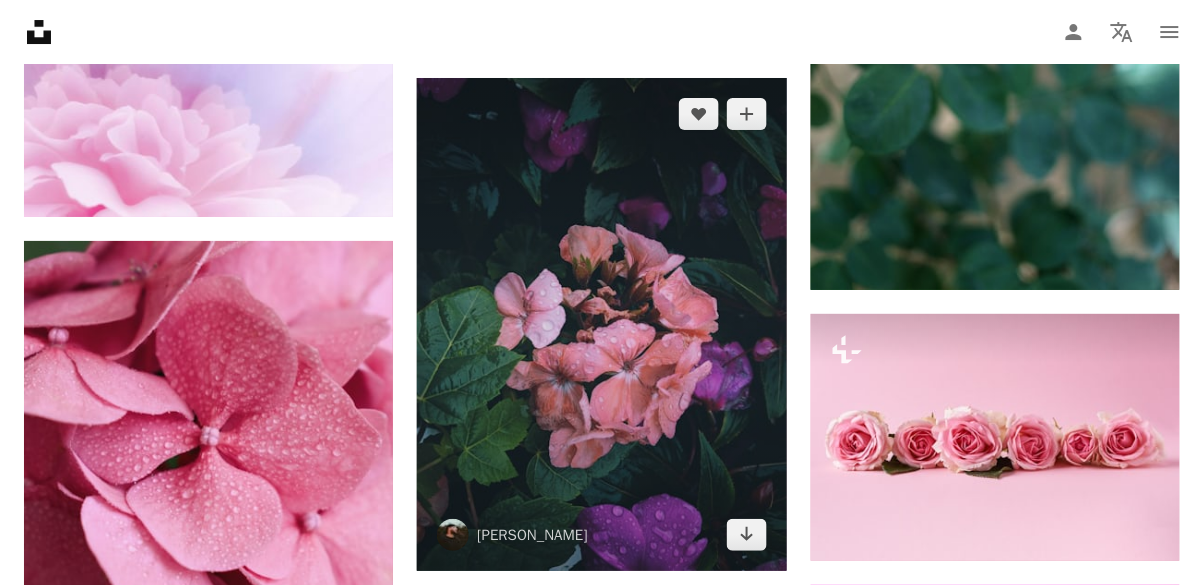scroll, scrollTop: 51113, scrollLeft: 0, axis: vertical 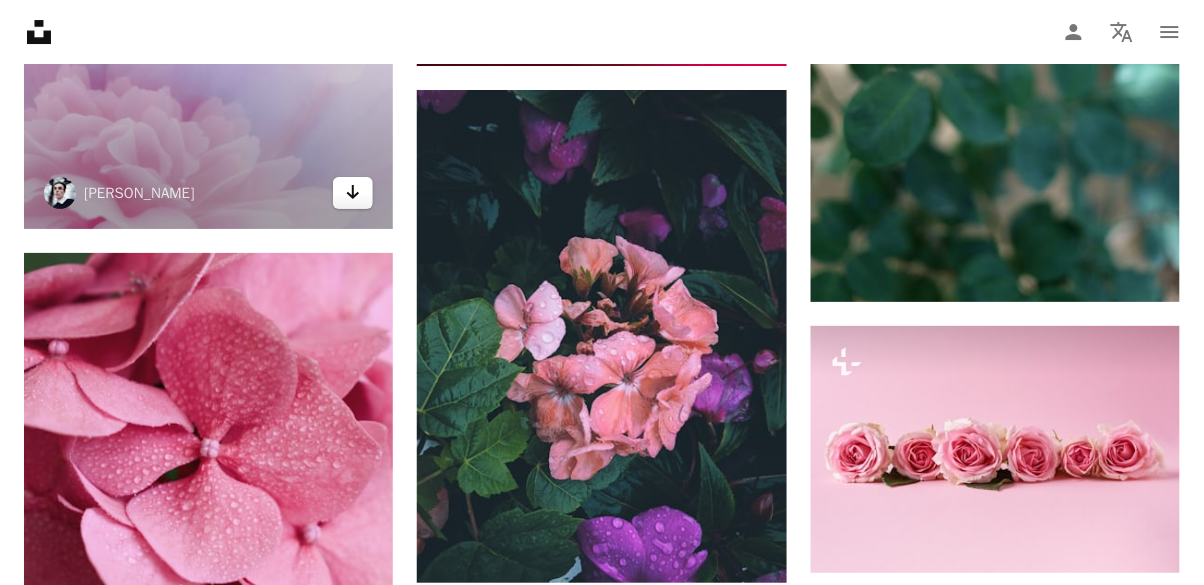 click on "Arrow pointing down" at bounding box center (353, 193) 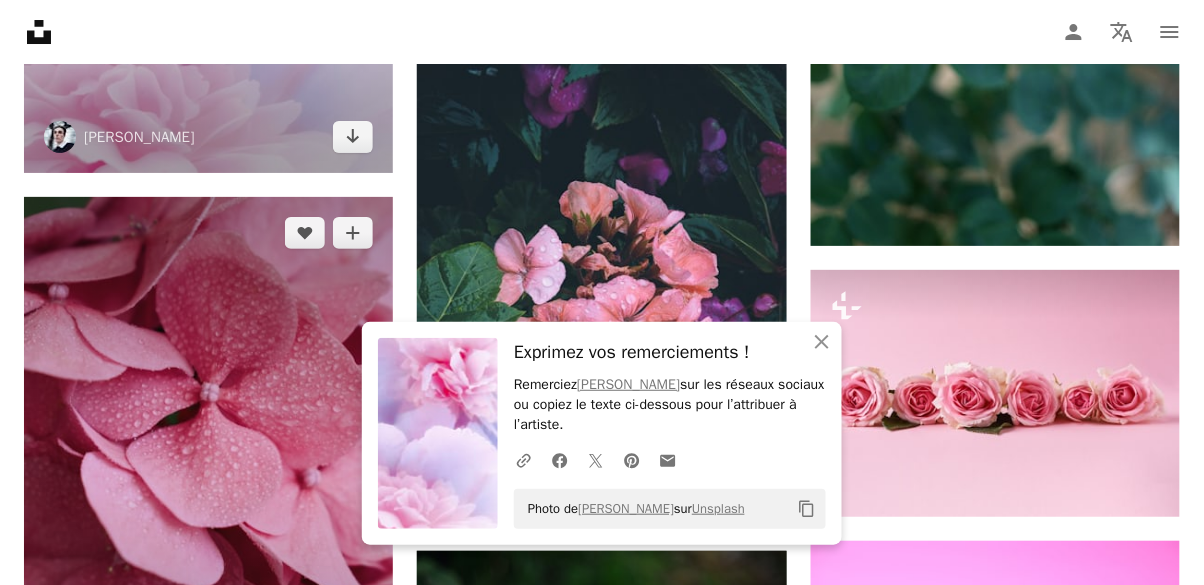 scroll, scrollTop: 51209, scrollLeft: 0, axis: vertical 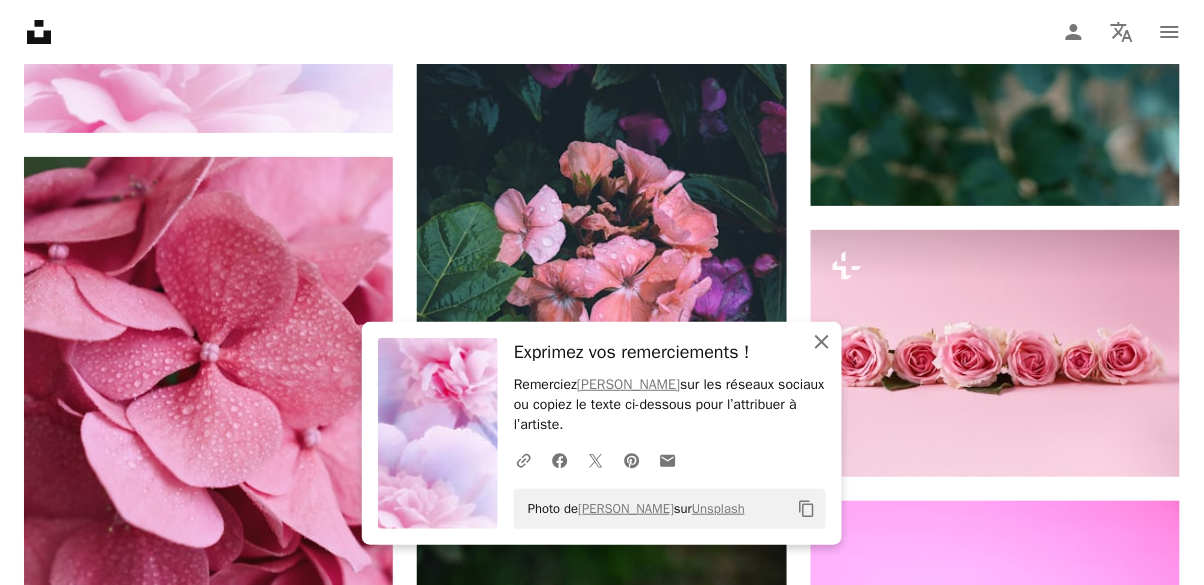 click on "An X shape" 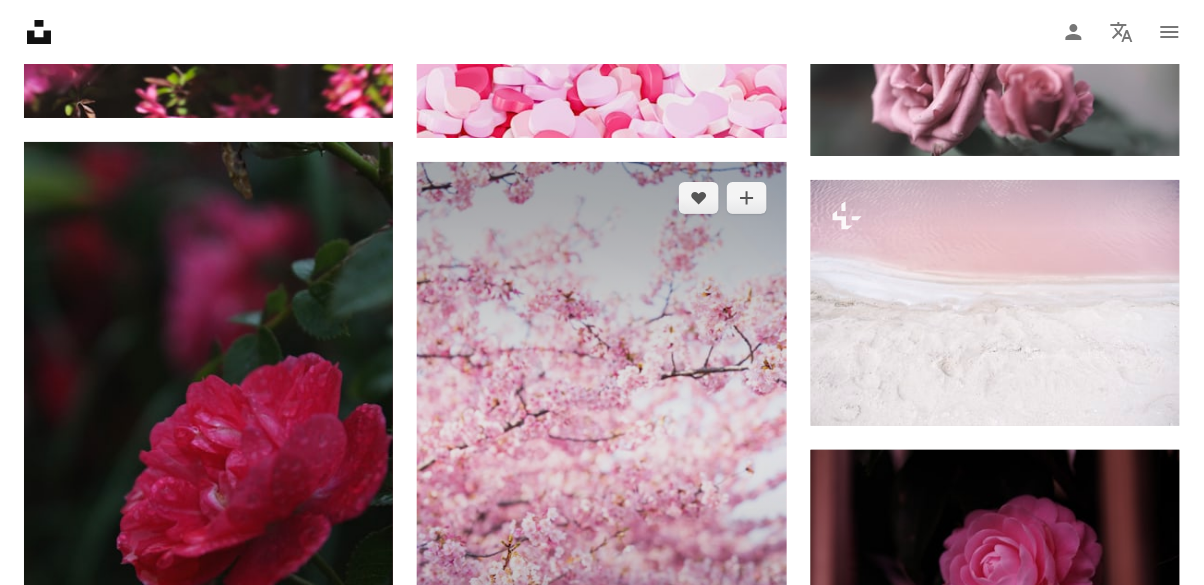 scroll, scrollTop: 61420, scrollLeft: 0, axis: vertical 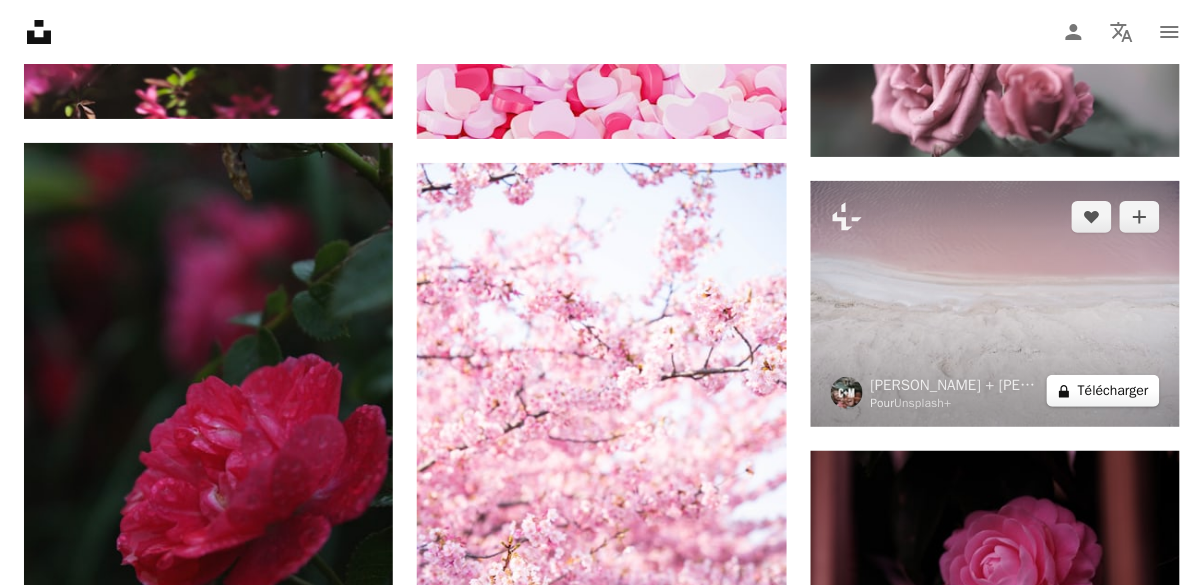 click on "A lock Télécharger" at bounding box center (1103, 391) 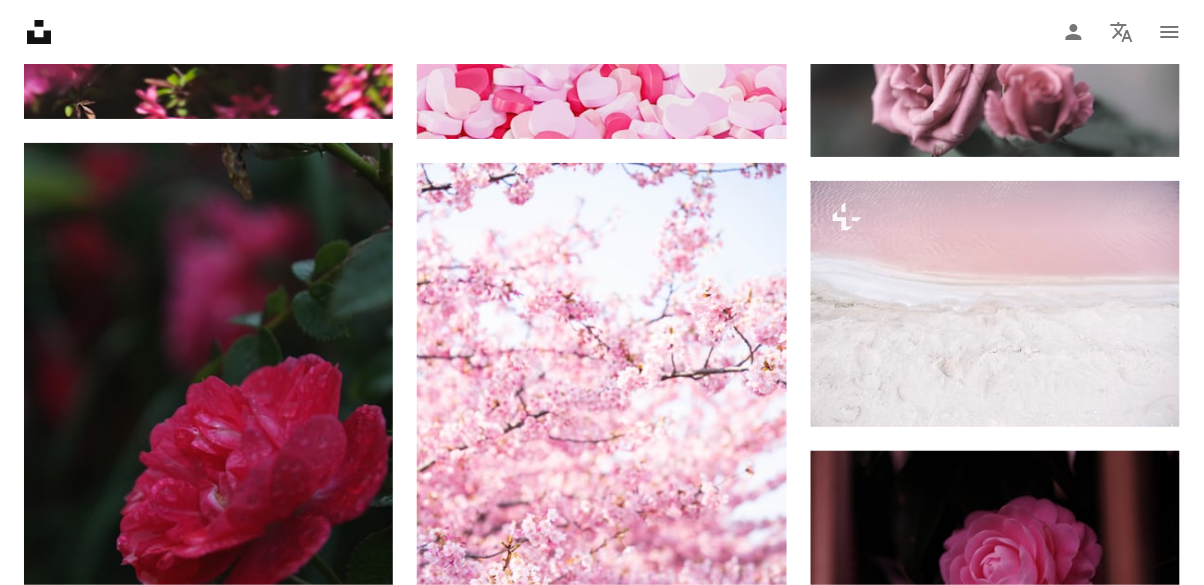 scroll, scrollTop: 51, scrollLeft: 0, axis: vertical 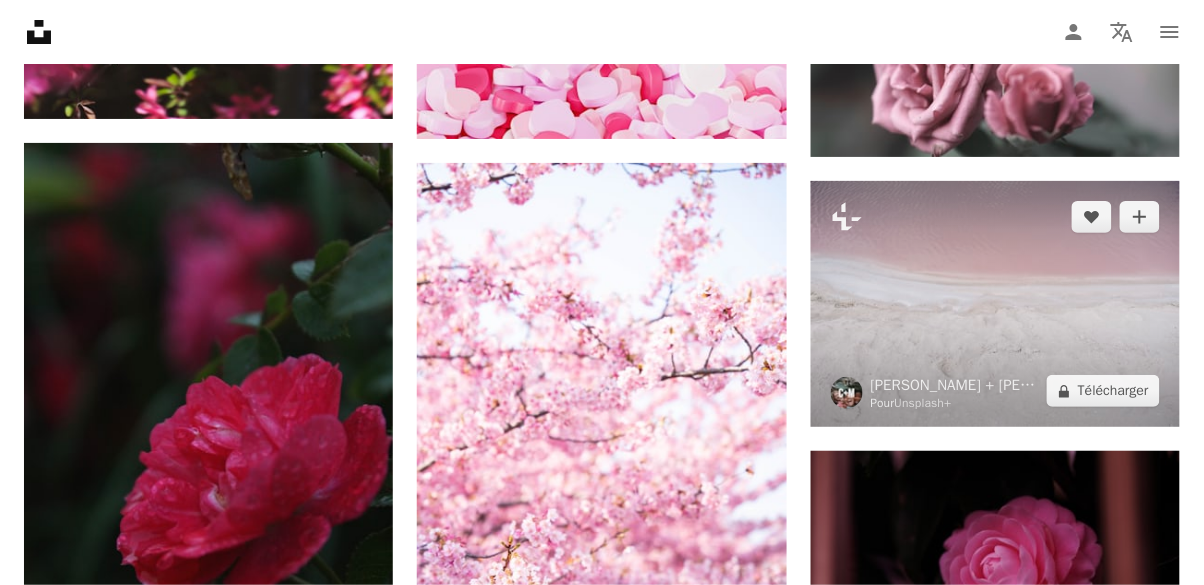 click on "An X shape Premium, images prêtes à l’emploi. Profitez d’un accès illimité. A plus sign Contenu ajouté chaque mois réservé aux membres A plus sign Téléchargements libres de droits illimités A plus sign Illustrations  Nouveau A plus sign Protections juridiques renforcées annuel 62 %  de réduction mensuel 16 €   6 € EUR par mois * Abonnez-vous à  Unsplash+ * Facturé à l’avance en cas de paiement annuel  72 € Plus les taxes applicables. Renouvellement automatique. Annuler à tout moment." at bounding box center [602, 4148] 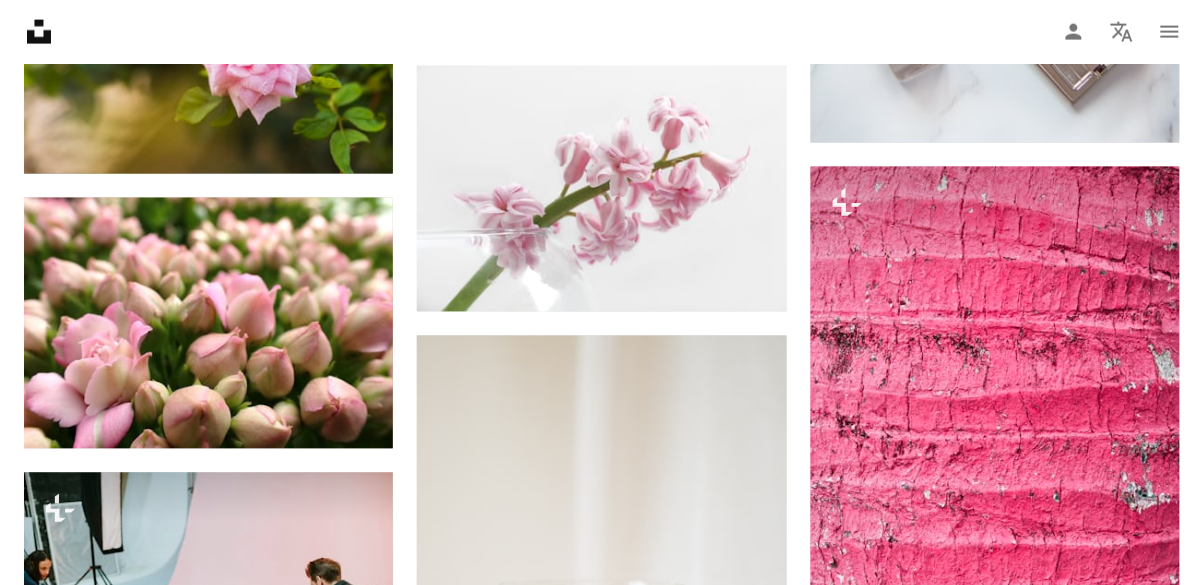 scroll, scrollTop: 0, scrollLeft: 0, axis: both 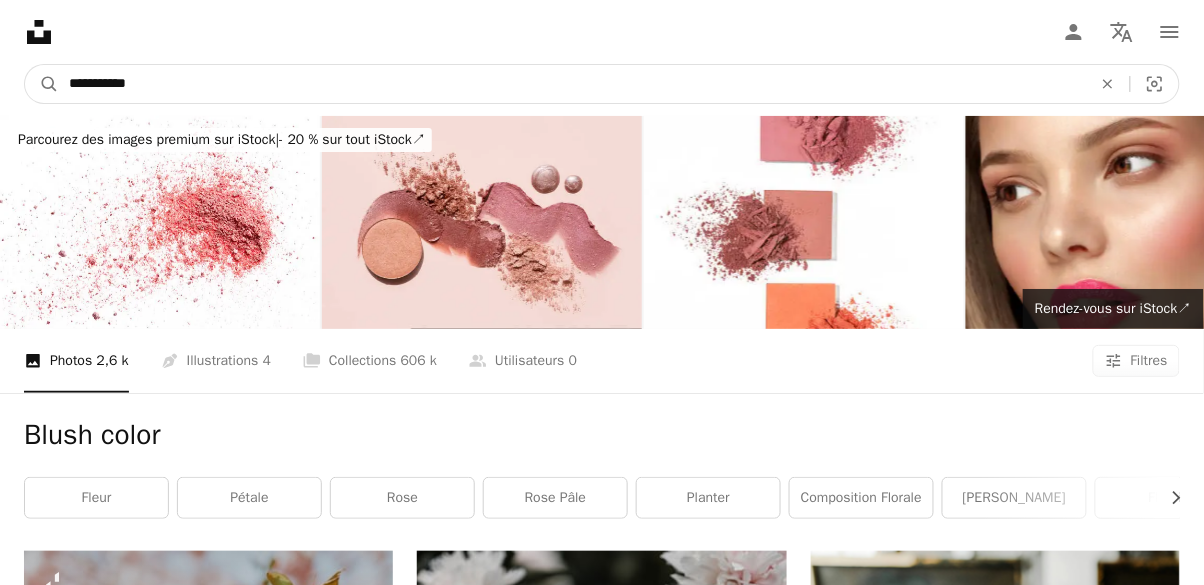 click on "**********" at bounding box center [572, 84] 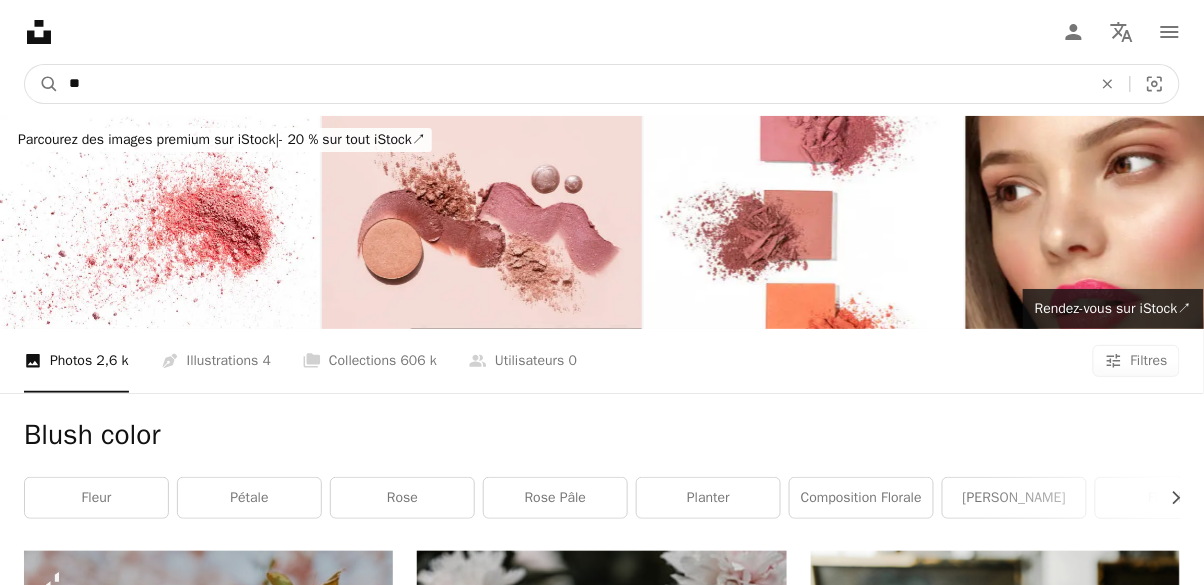 type on "*" 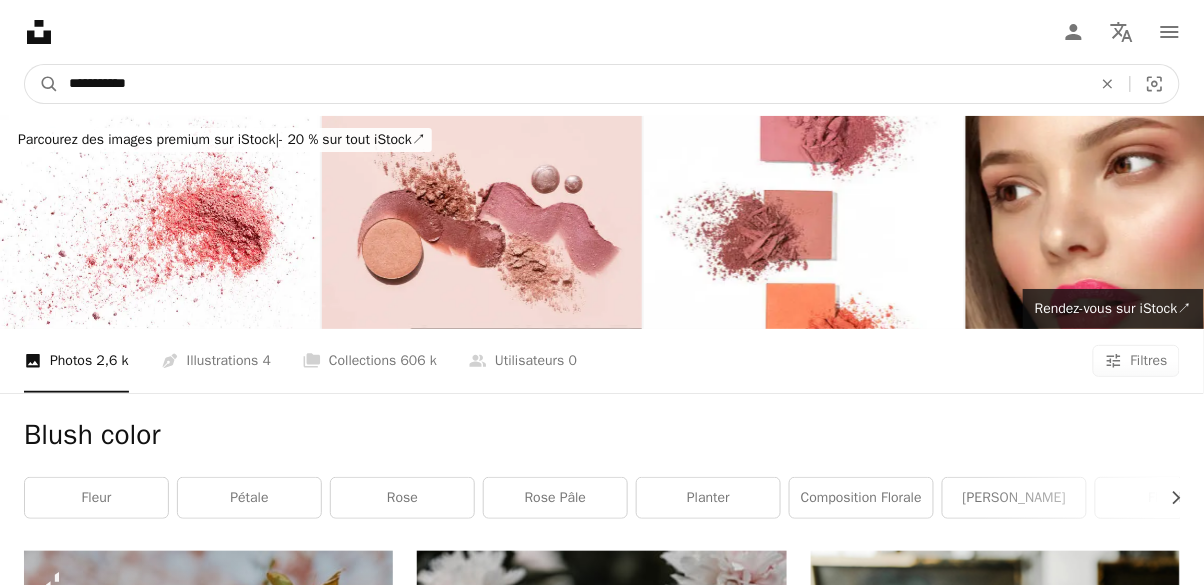 type on "**********" 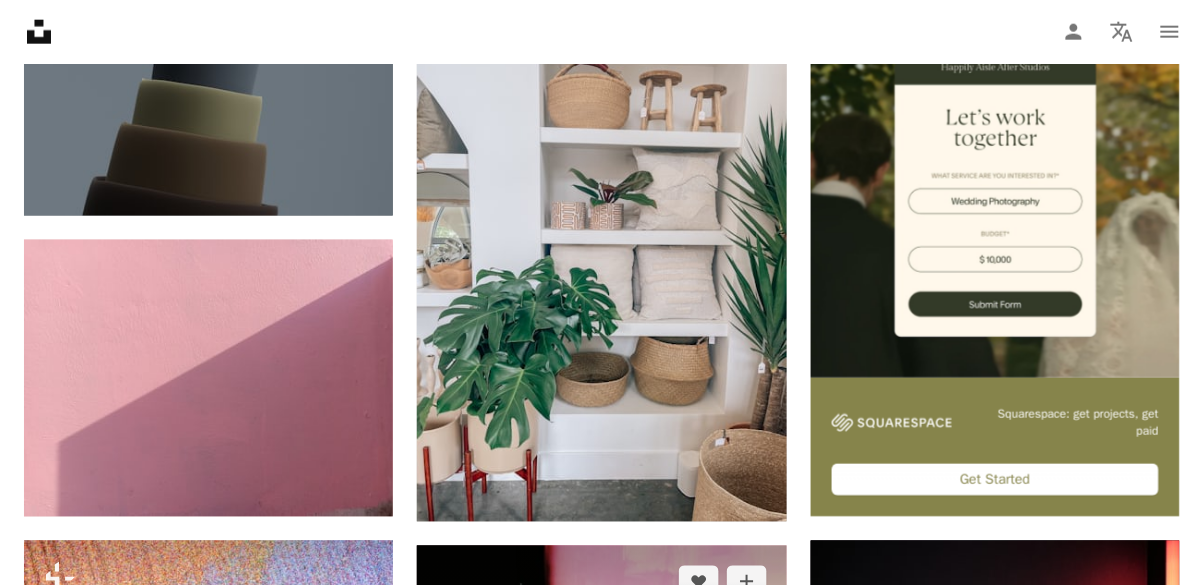 scroll, scrollTop: 529, scrollLeft: 0, axis: vertical 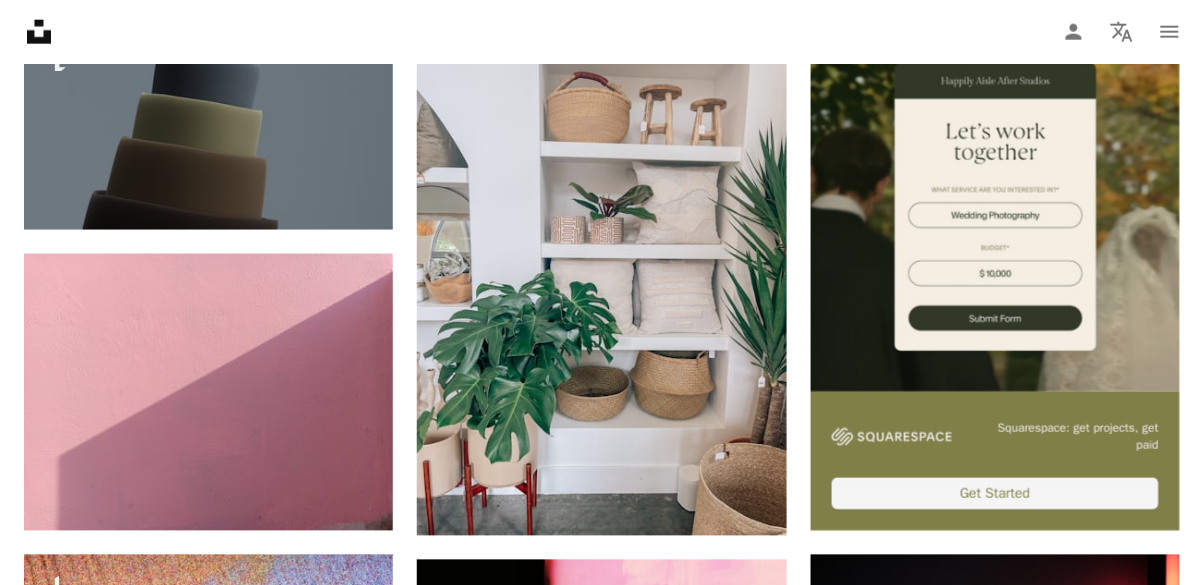 click at bounding box center [995, 206] 